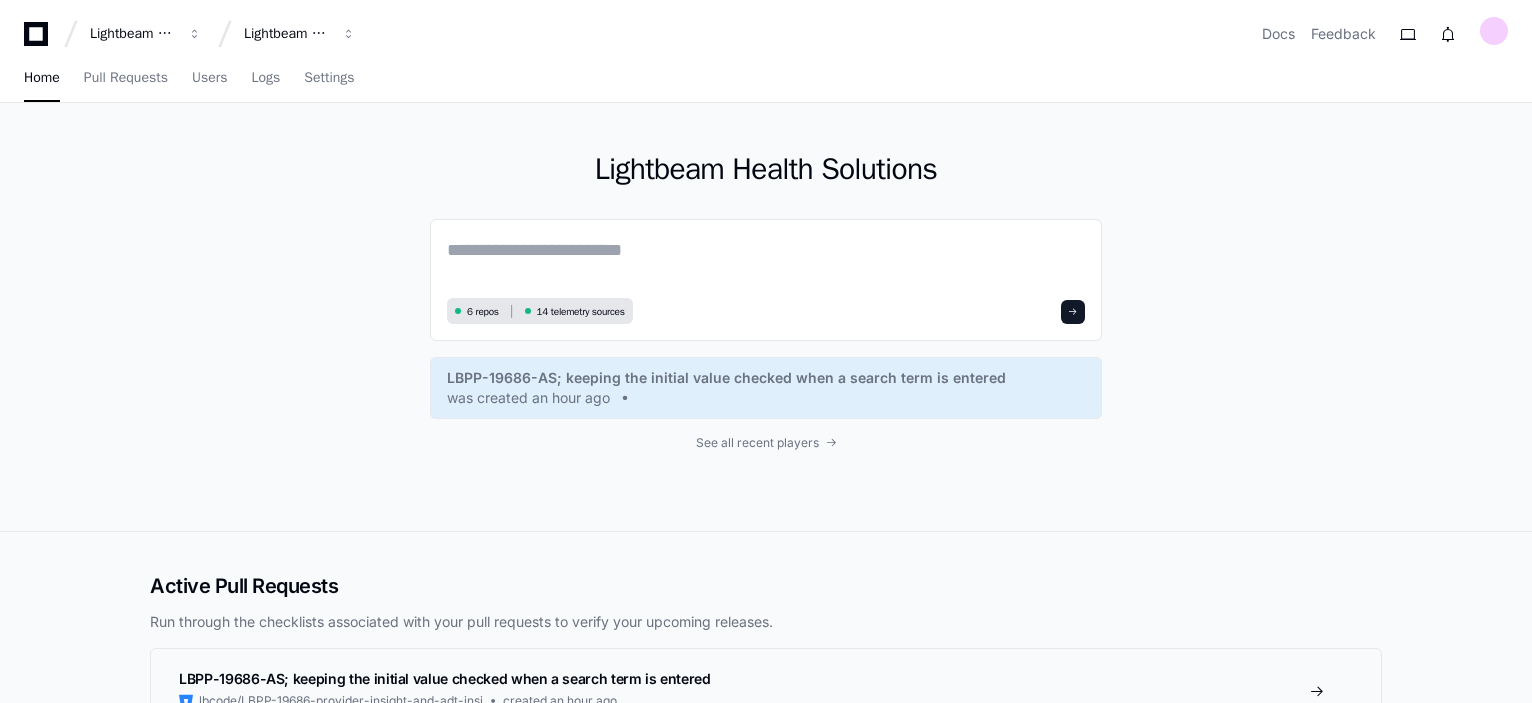 scroll, scrollTop: 0, scrollLeft: 0, axis: both 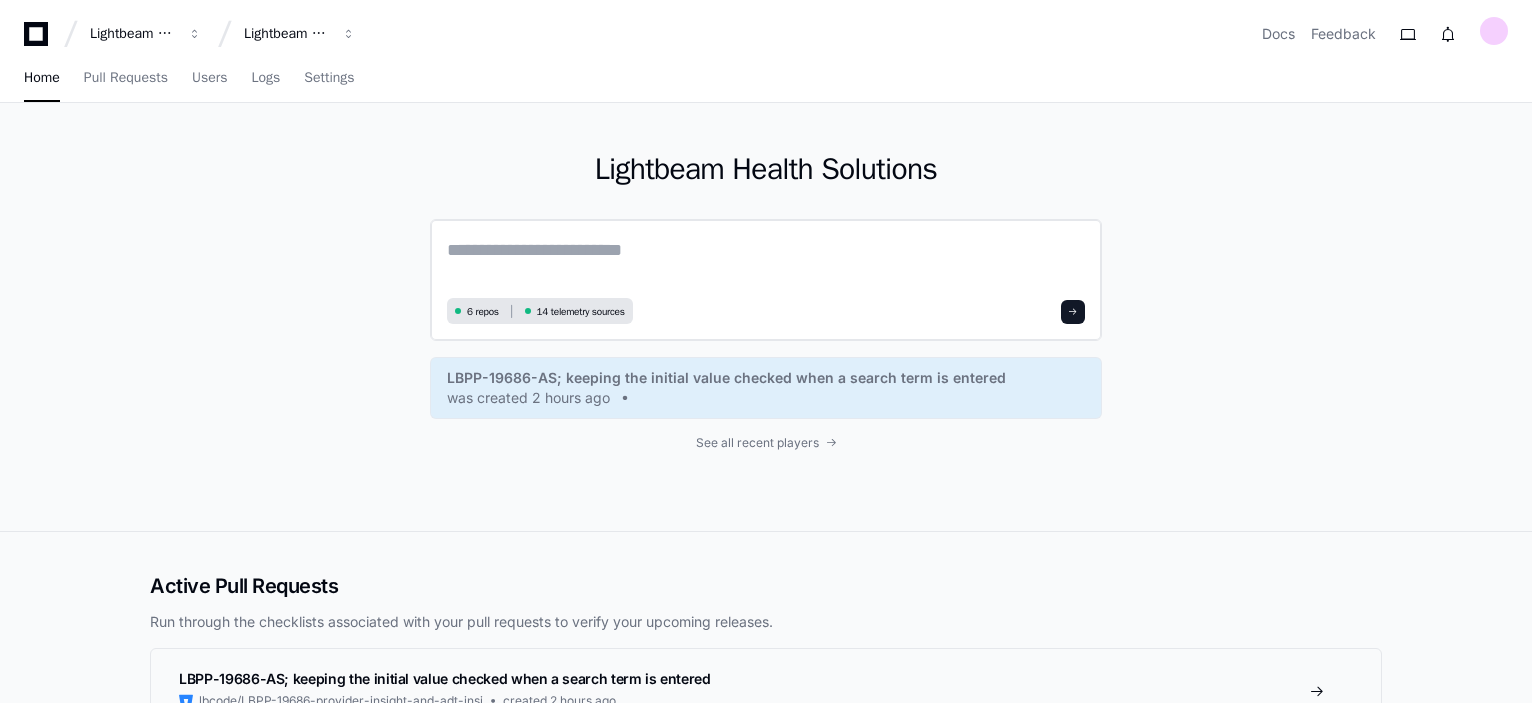 click 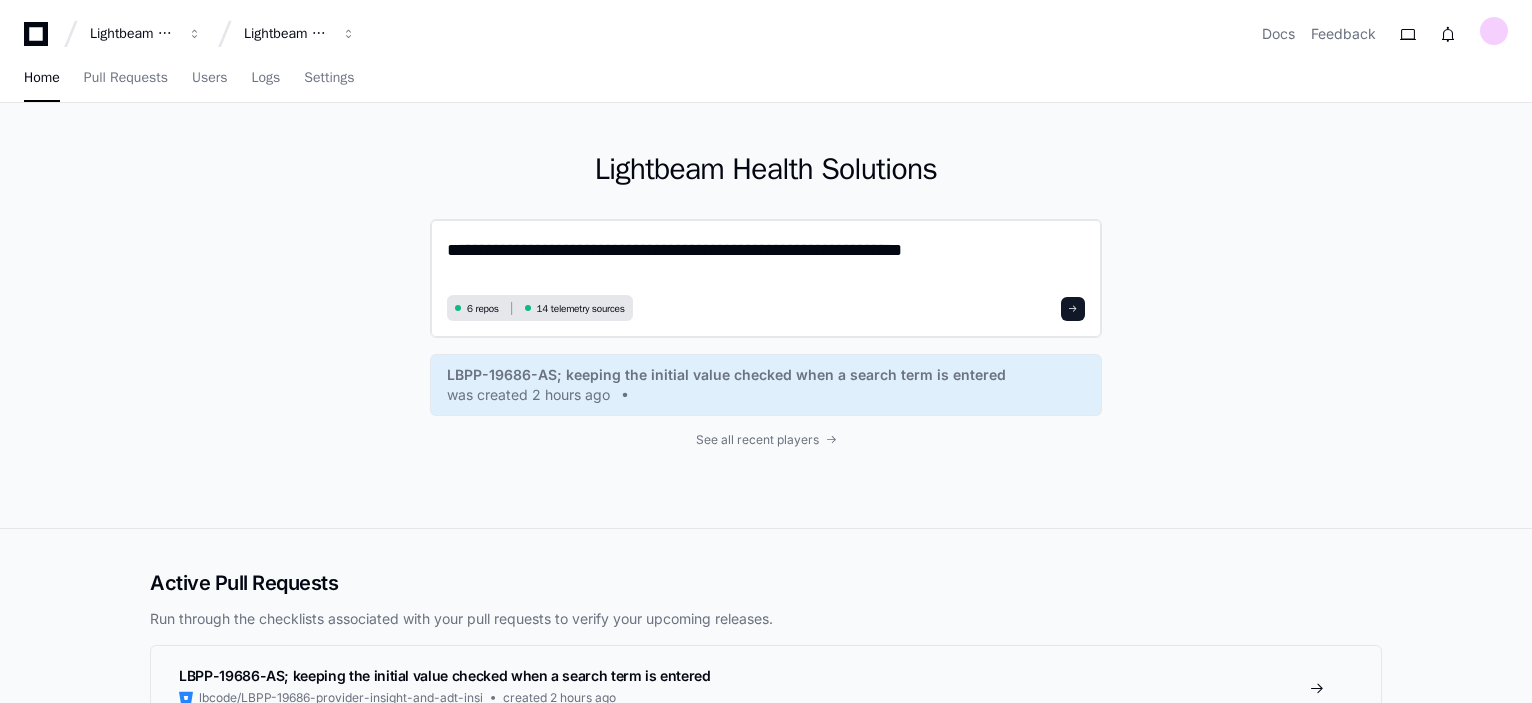 click on "**********" 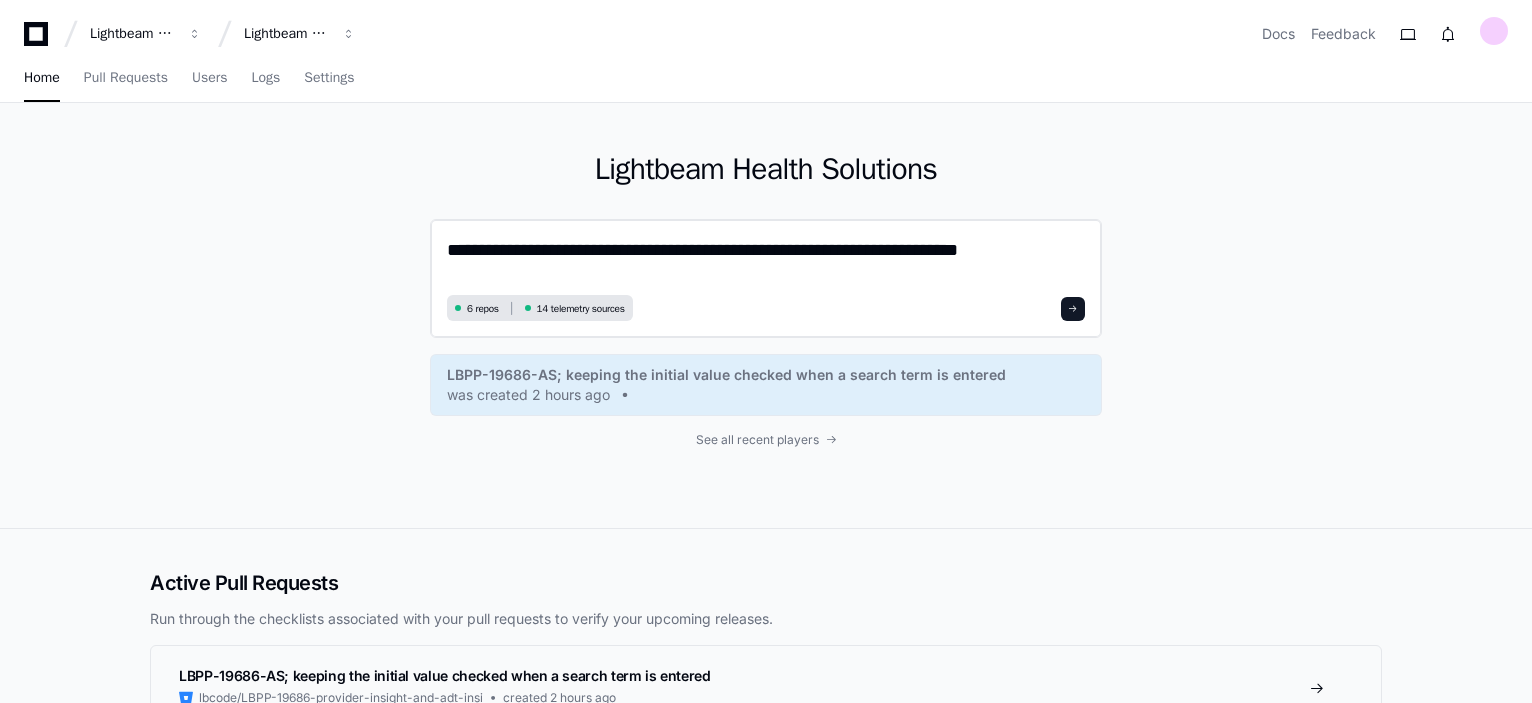 click on "**********" 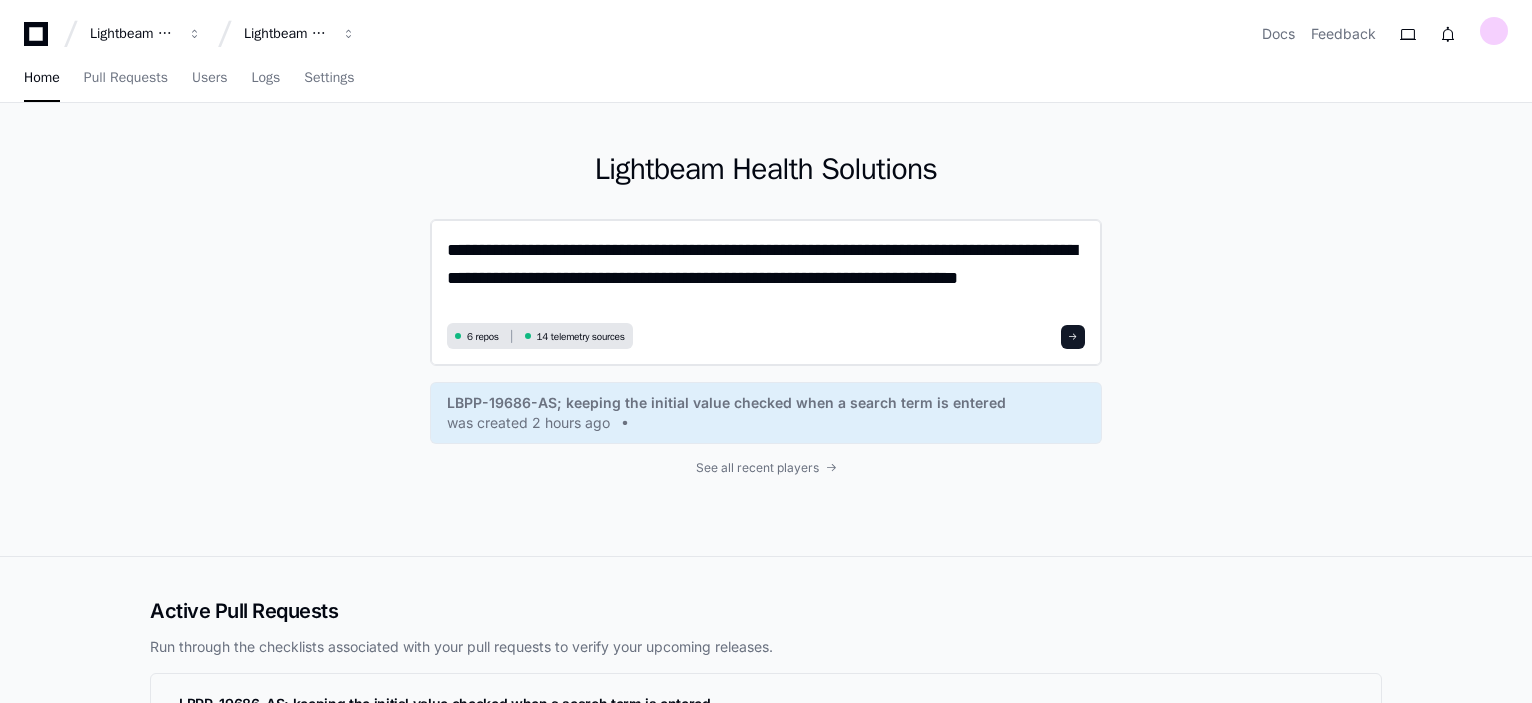 scroll, scrollTop: 0, scrollLeft: 0, axis: both 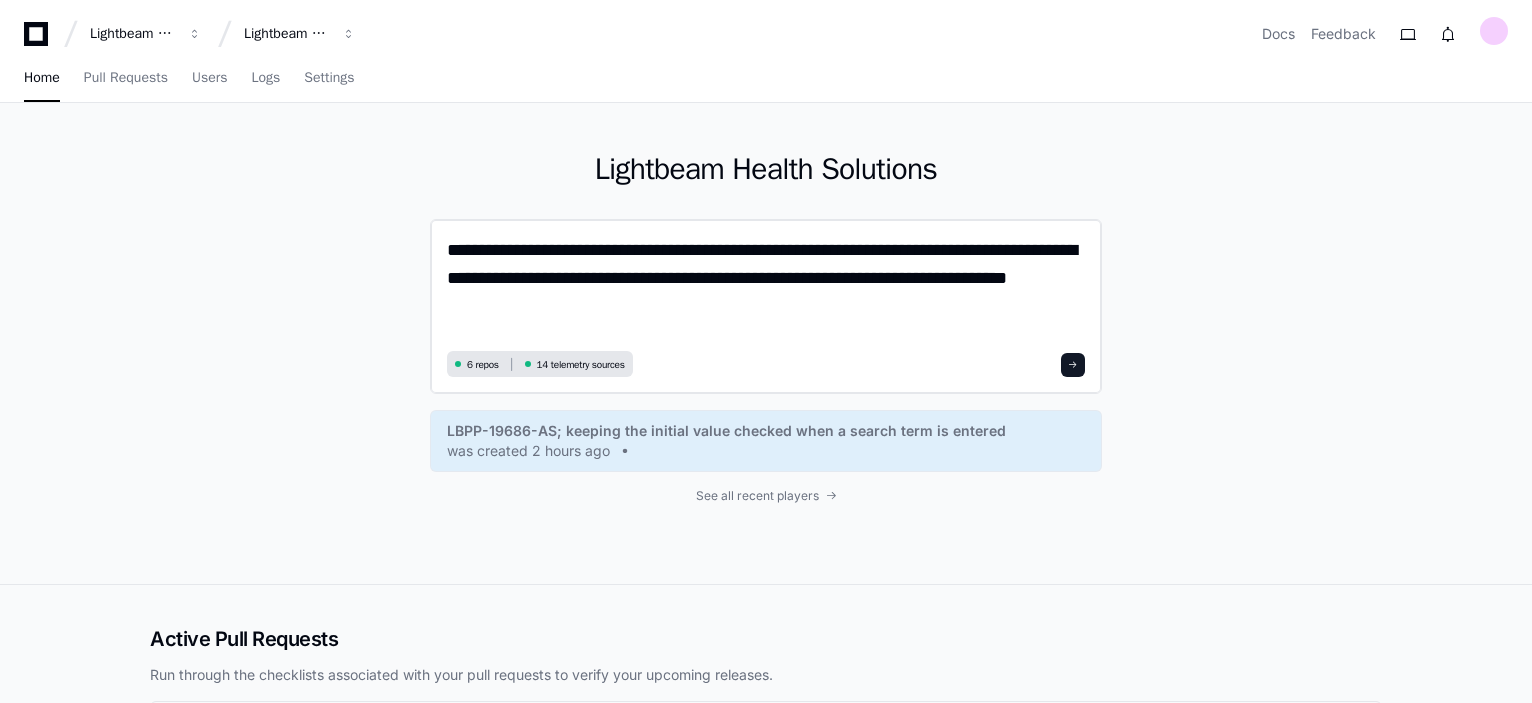 type on "**********" 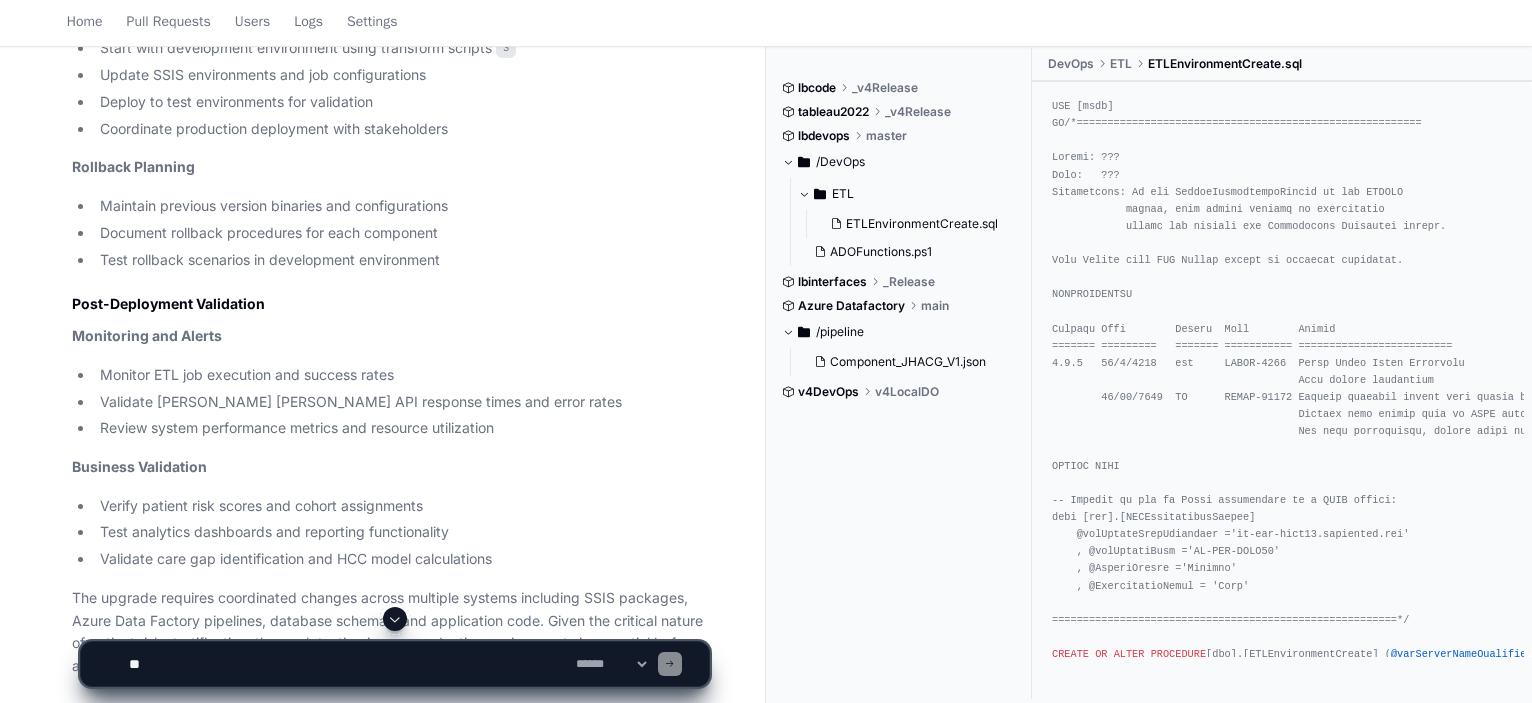 scroll, scrollTop: 3584, scrollLeft: 0, axis: vertical 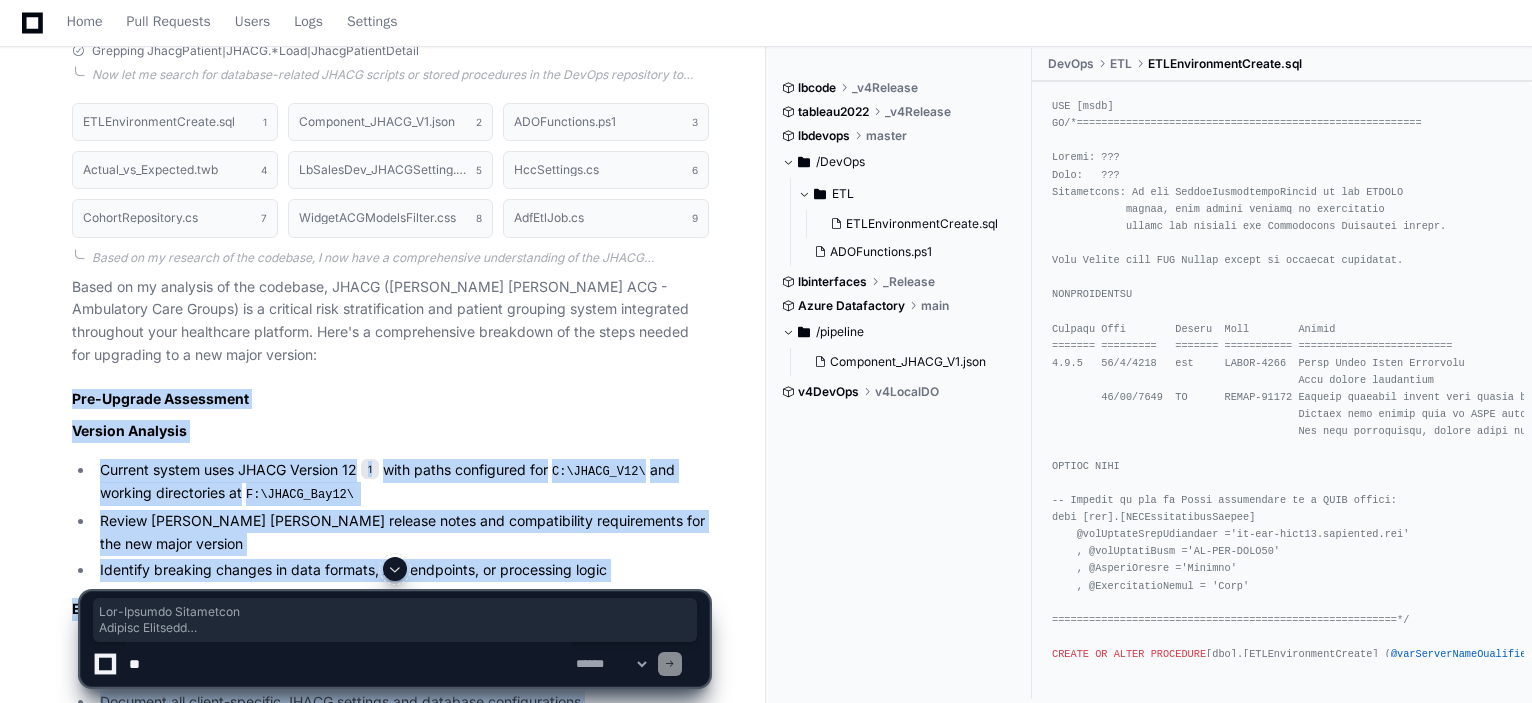 drag, startPoint x: 289, startPoint y: 539, endPoint x: 0, endPoint y: 384, distance: 327.94208 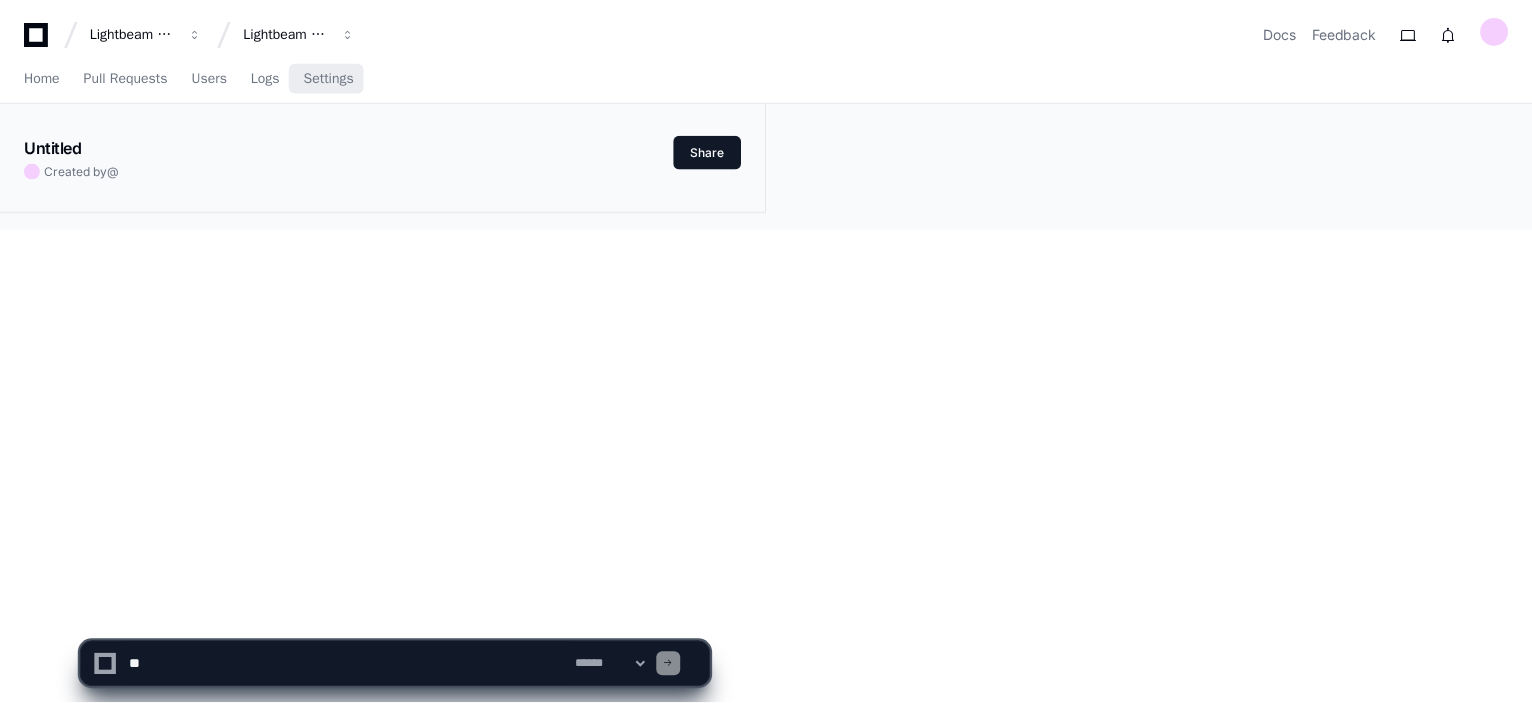 scroll, scrollTop: 0, scrollLeft: 0, axis: both 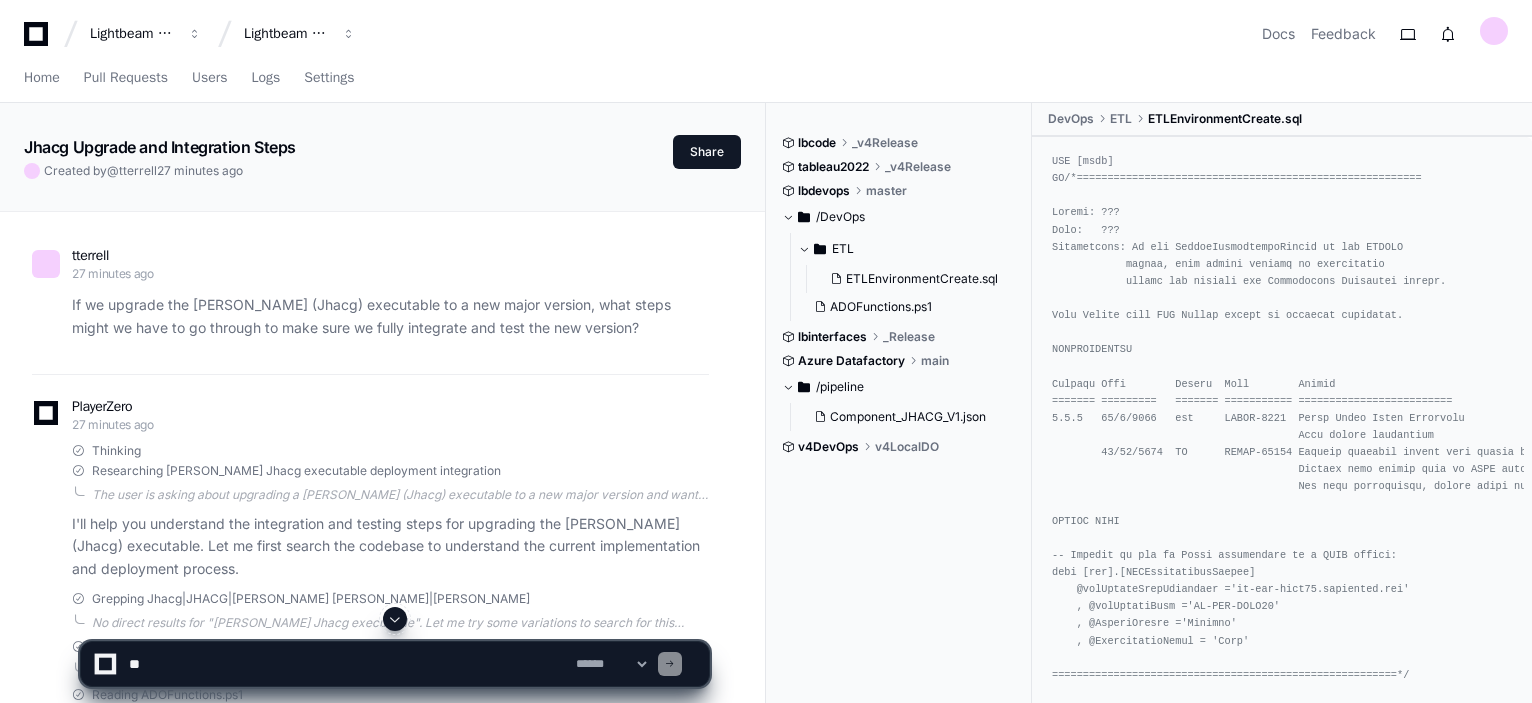click 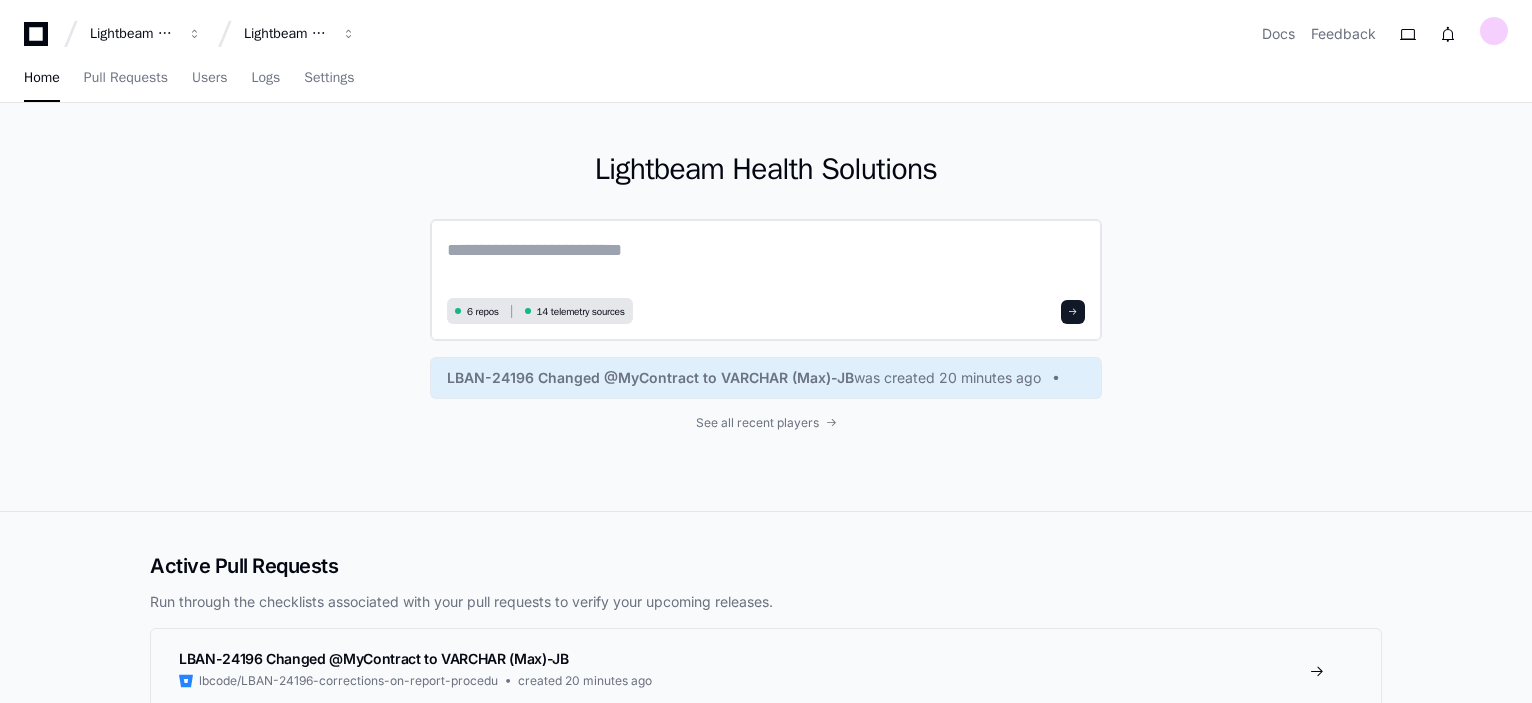 click 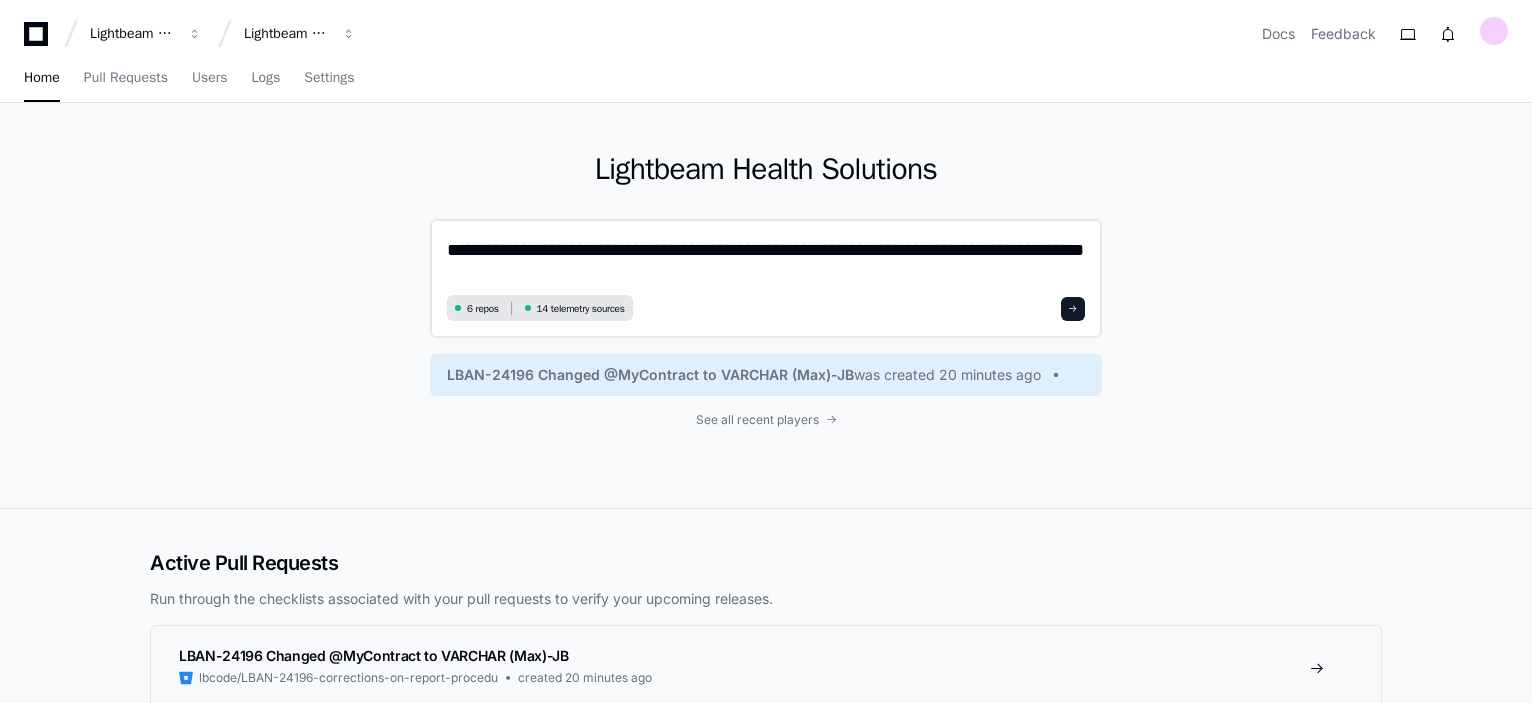 scroll, scrollTop: 0, scrollLeft: 0, axis: both 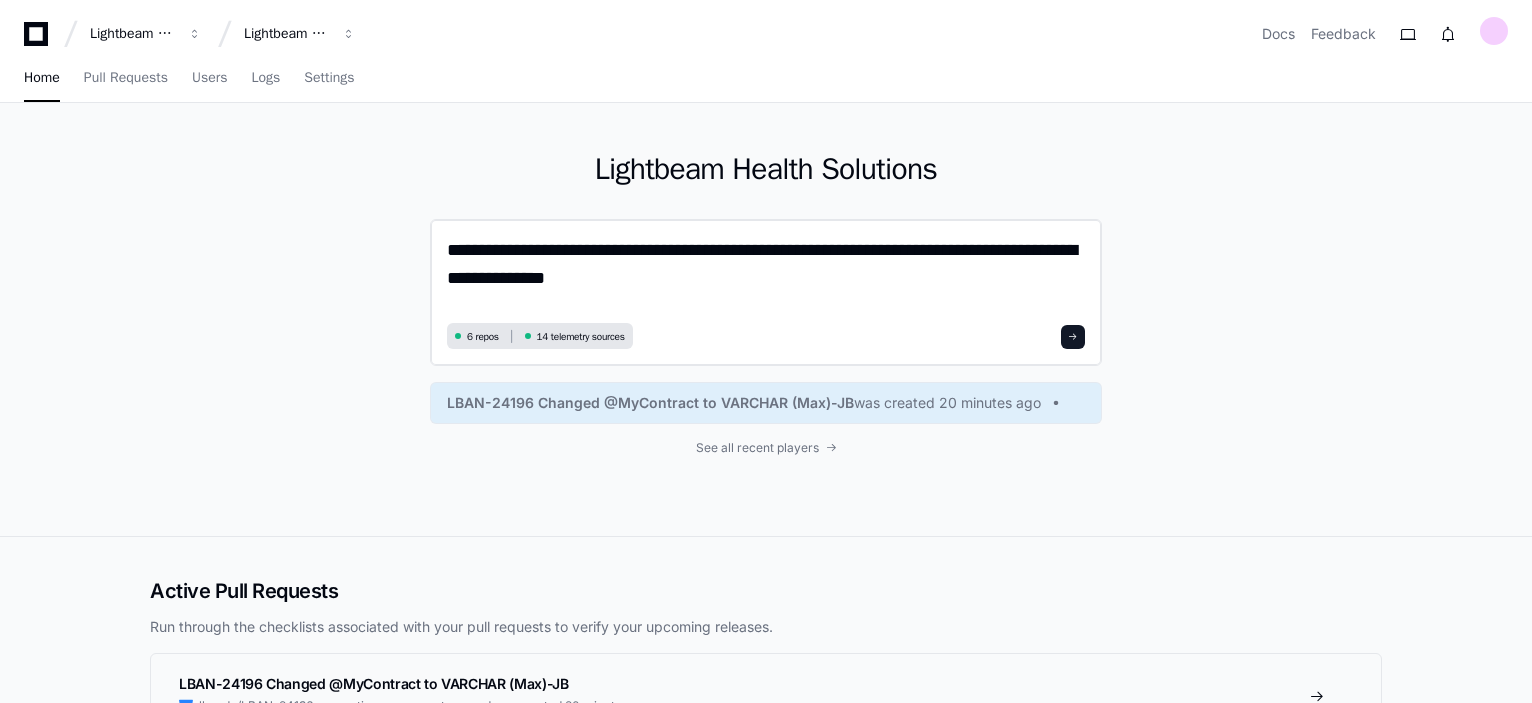 type on "**********" 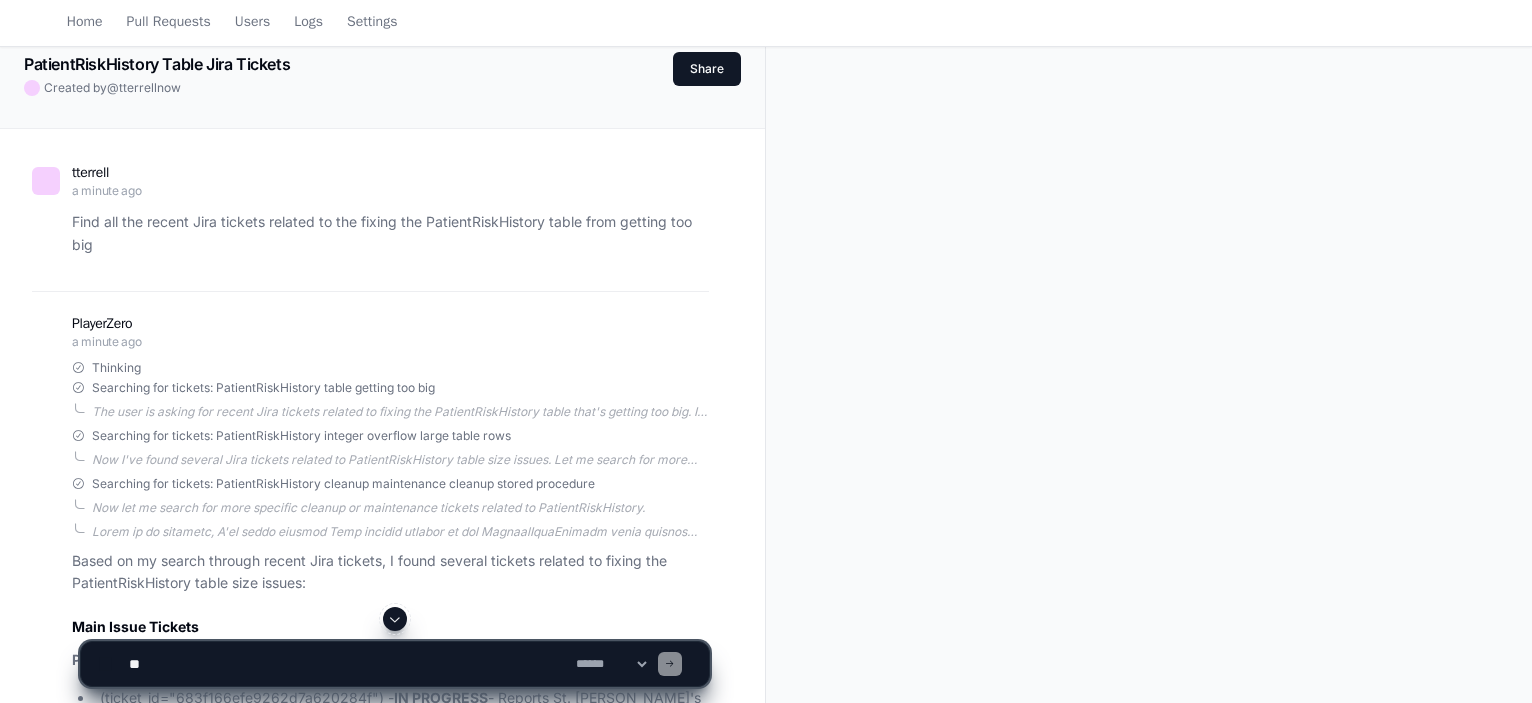 scroll, scrollTop: 0, scrollLeft: 0, axis: both 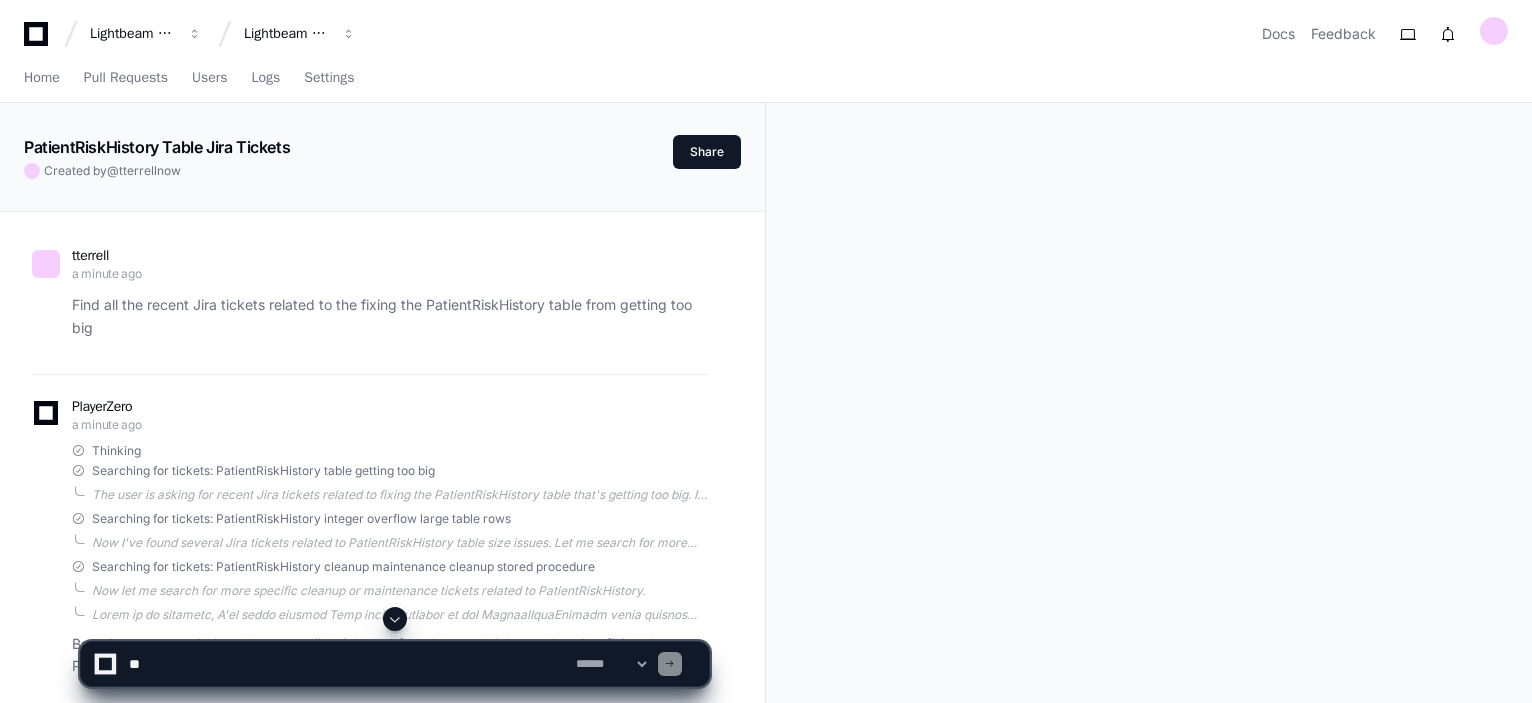 click on "Find all the recent Jira tickets related to the fixing the PatientRiskHistory table from getting too big" 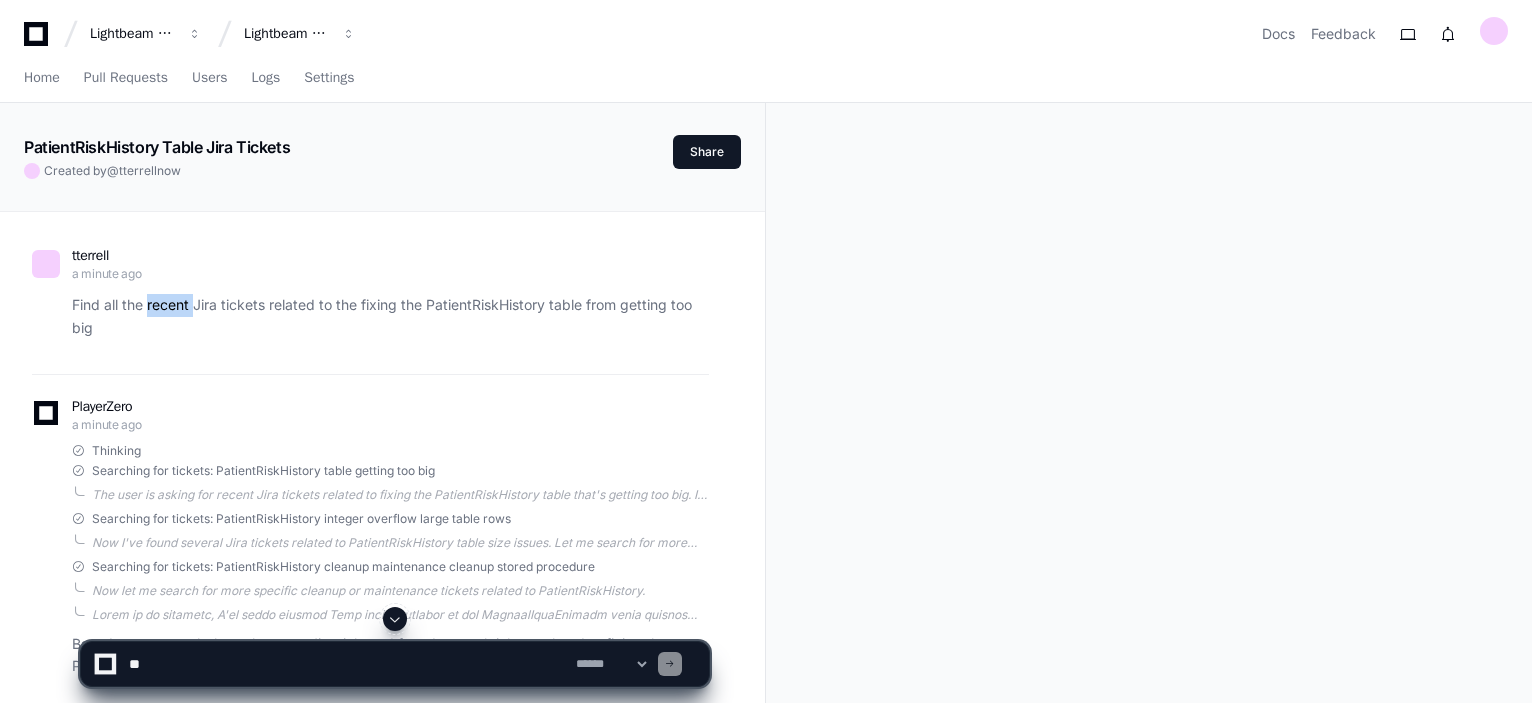 click on "Find all the recent Jira tickets related to the fixing the PatientRiskHistory table from getting too big" 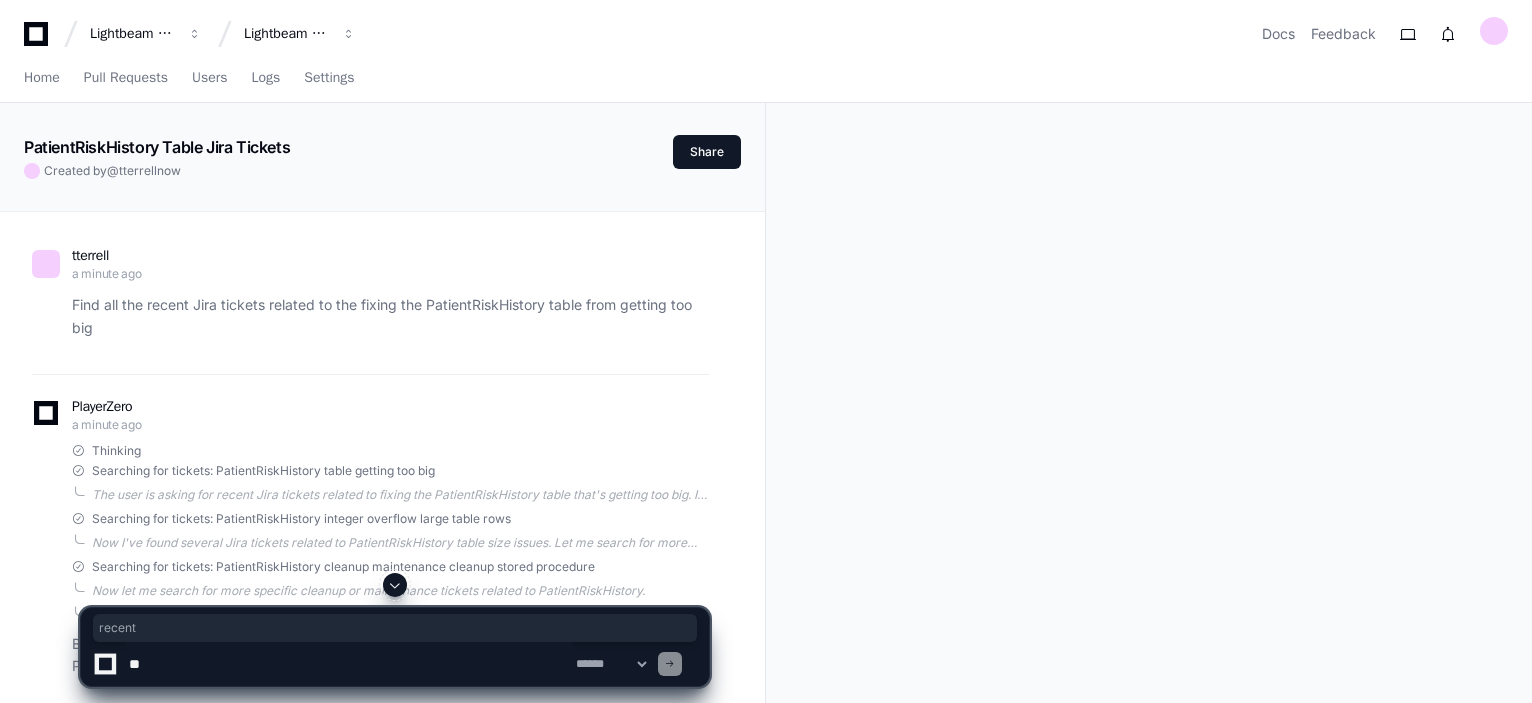 click on "Find all the recent Jira tickets related to the fixing the PatientRiskHistory table from getting too big" 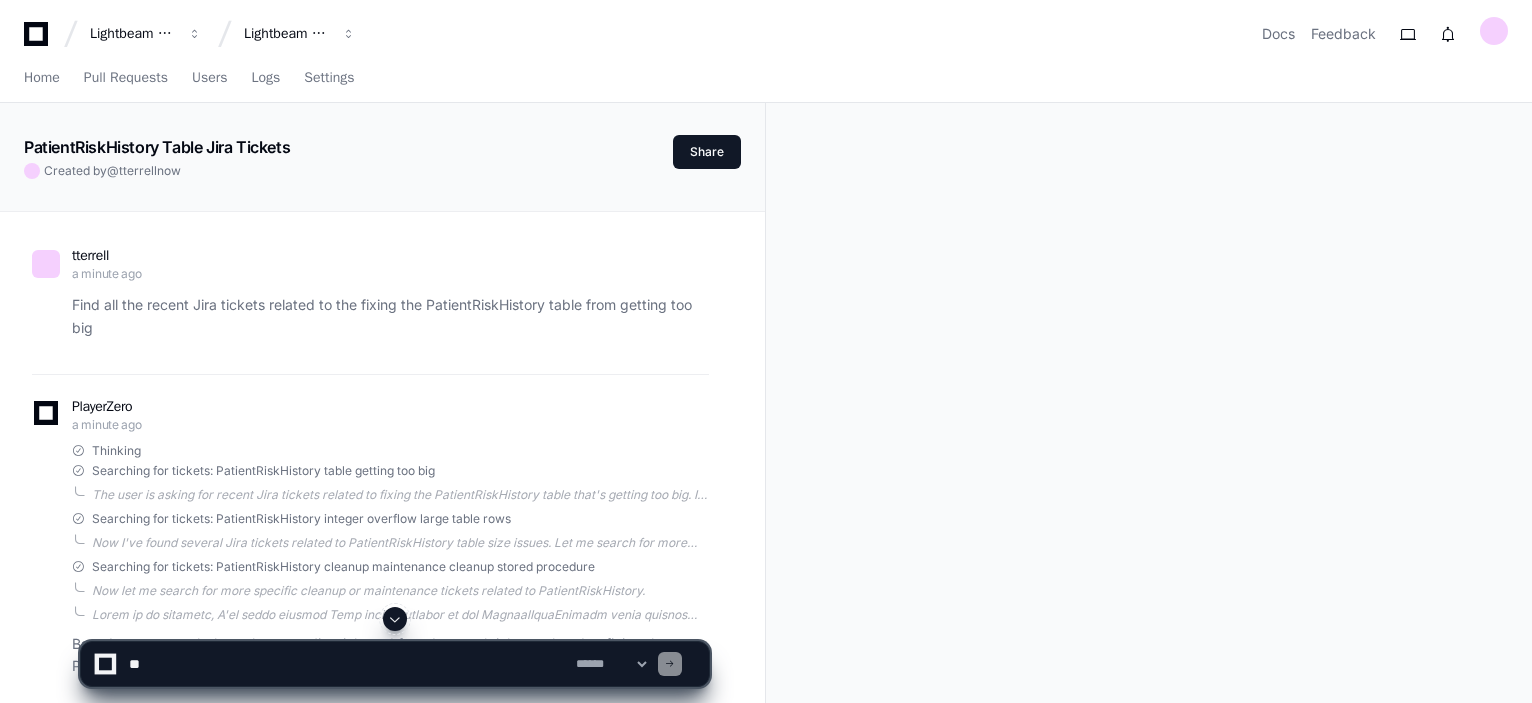 click 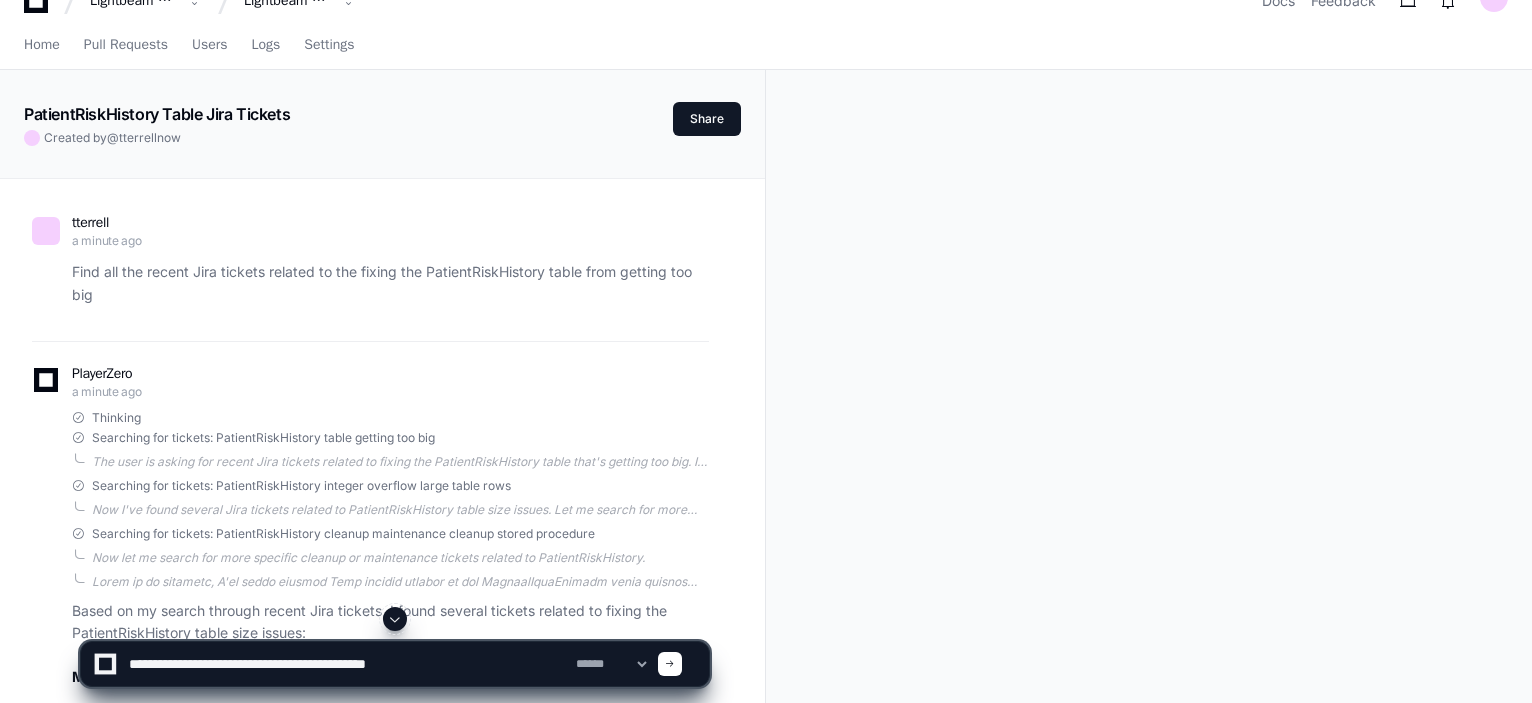 type on "**********" 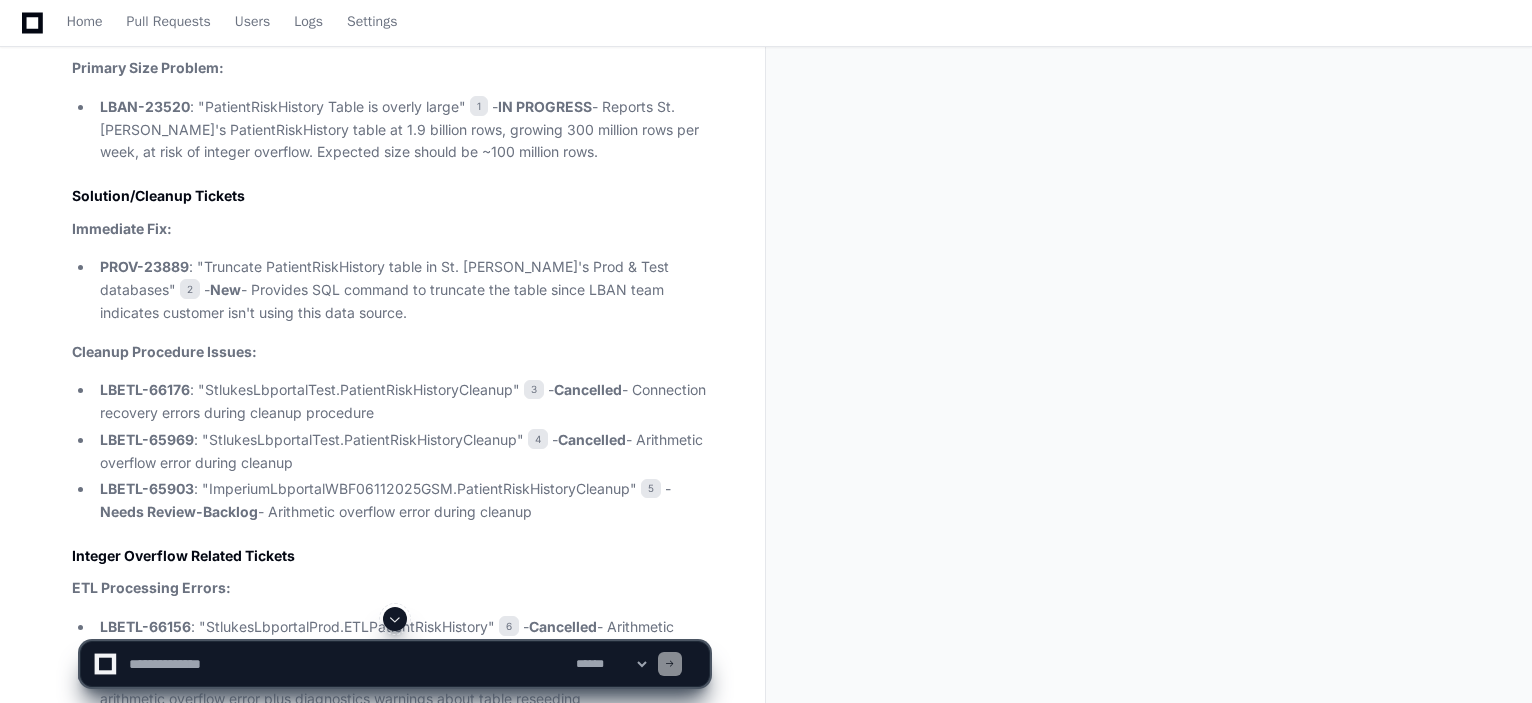 scroll, scrollTop: 2466, scrollLeft: 0, axis: vertical 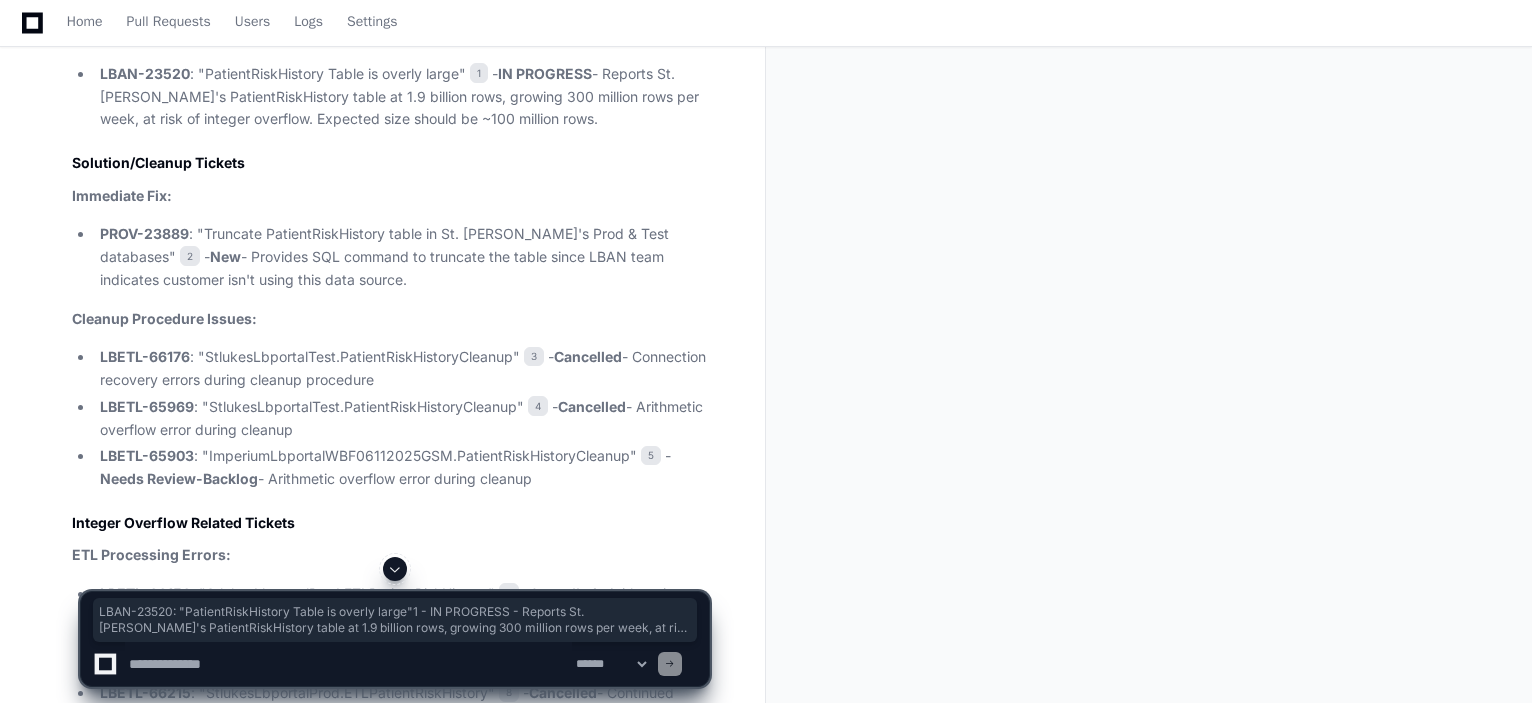 drag, startPoint x: 558, startPoint y: 473, endPoint x: 75, endPoint y: 75, distance: 625.8538 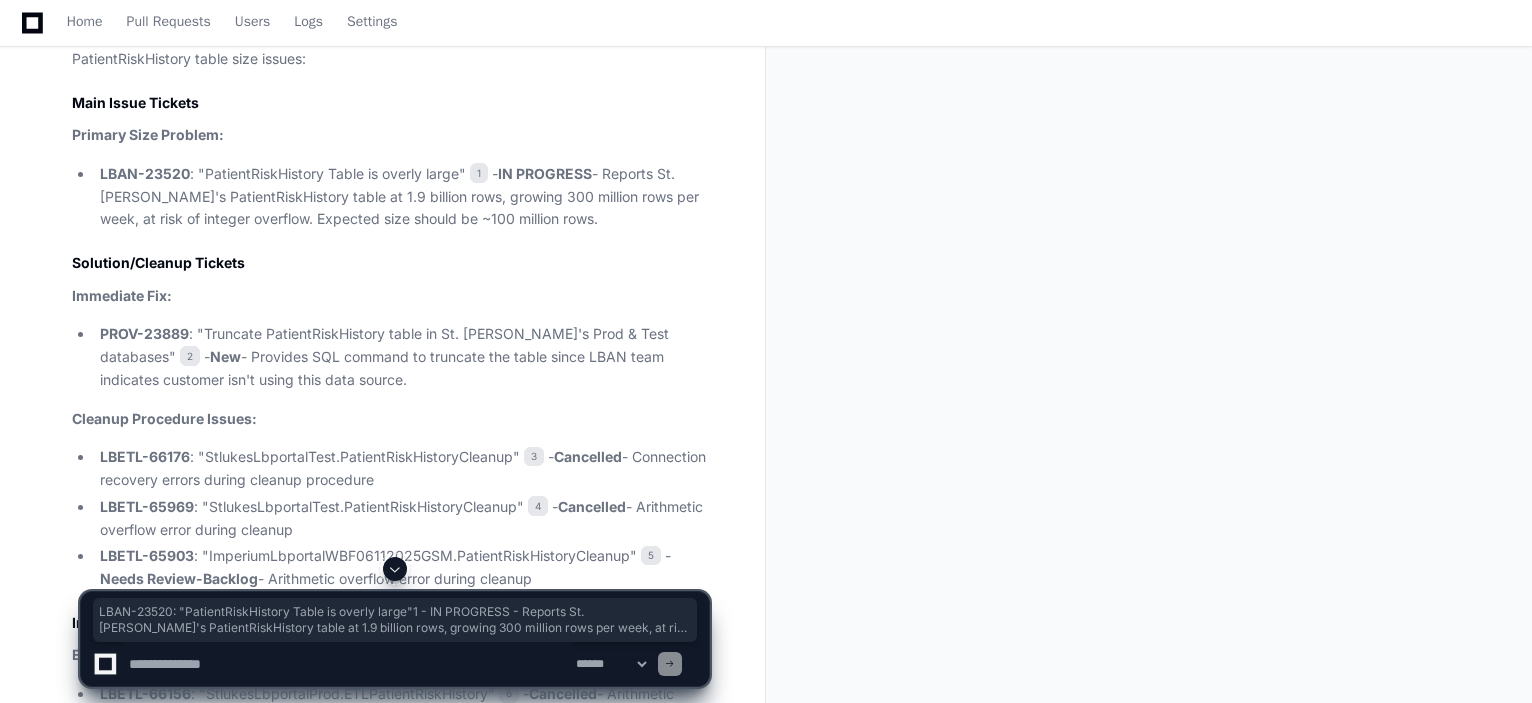 scroll, scrollTop: 2333, scrollLeft: 0, axis: vertical 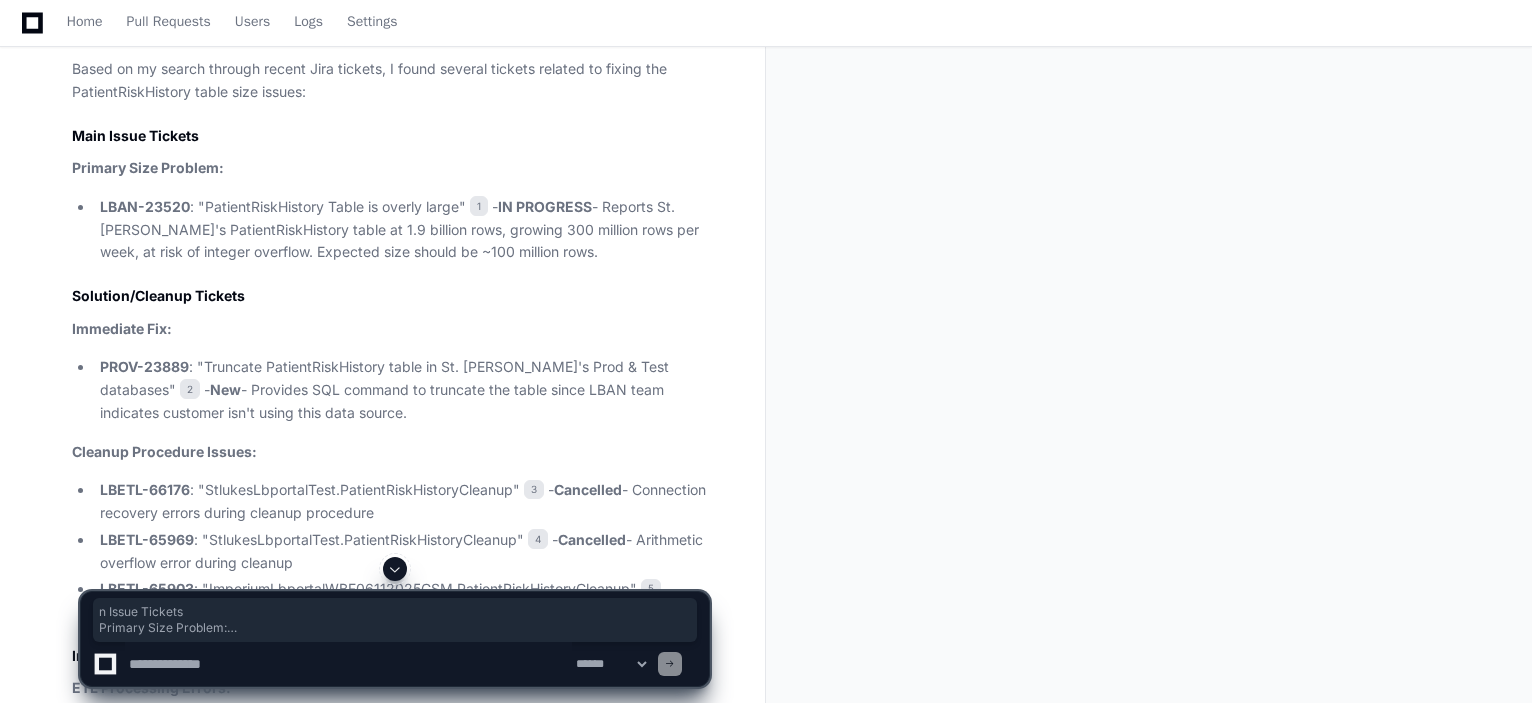 click on "Based on my search through recent Jira tickets, I found several tickets related to fixing the PatientRiskHistory table size issues:
Main Issue Tickets
Primary Size Problem:
LBAN-23520 : "PatientRiskHistory Table is overly large" 1  -  IN PROGRESS  - Reports St. Luke's PatientRiskHistory table at 1.9 billion rows, growing 300 million rows per week, at risk of integer overflow. Expected size should be ~100 million rows.
Solution/Cleanup Tickets
Immediate Fix:
PROV-23889 : "Truncate PatientRiskHistory table in St. Luke's Prod & Test databases" 2  -  New  - Provides SQL command to truncate the table since LBAN team indicates customer isn't using this data source.
Cleanup Procedure Issues:
LBETL-66176 : "StlukesLbportalTest.PatientRiskHistoryCleanup" 3  -  Cancelled  - Connection recovery errors during cleanup procedure
LBETL-65969 : "StlukesLbportalTest.PatientRiskHistoryCleanup" 4  -  Cancelled  - Arithmetic overflow error during cleanup
LBETL-65903 5  -  Needs Review-Backlog" 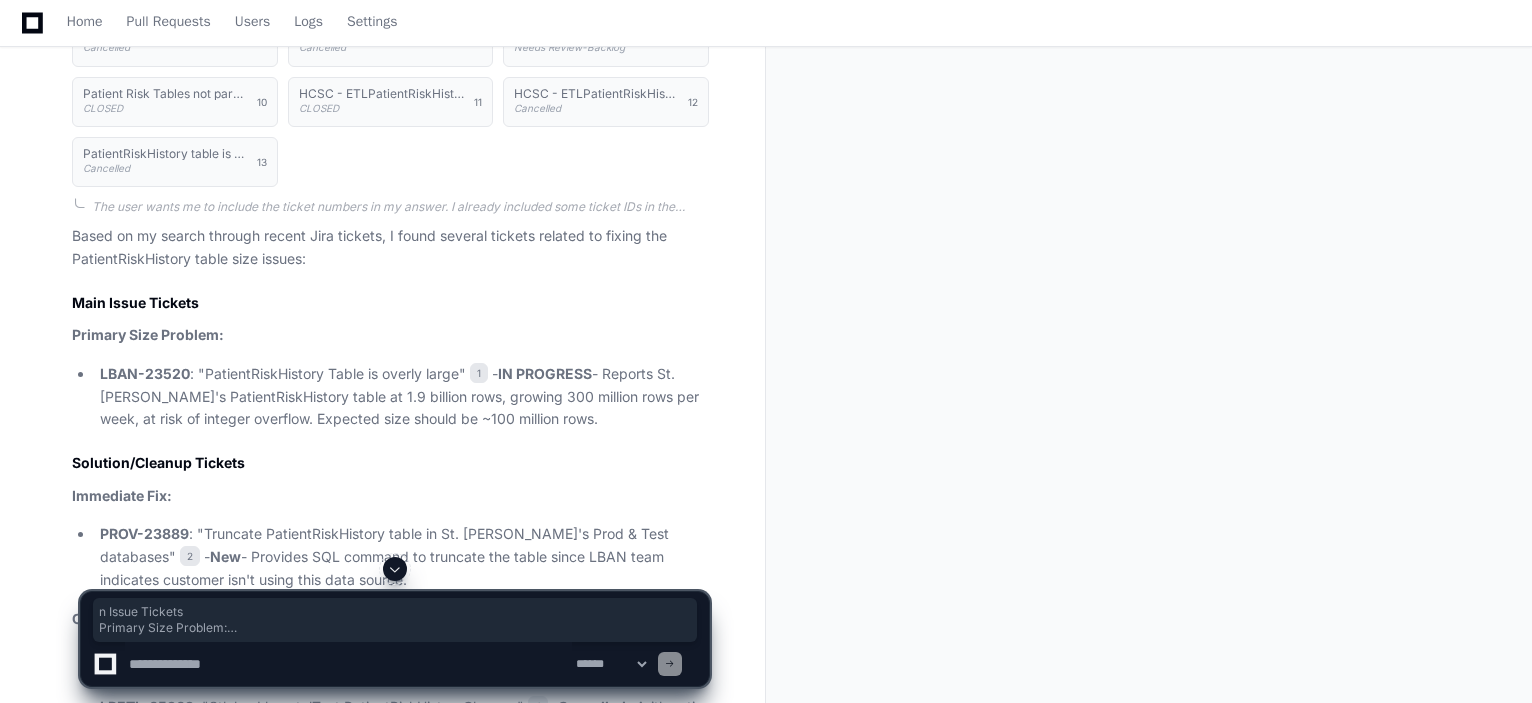 scroll, scrollTop: 2133, scrollLeft: 0, axis: vertical 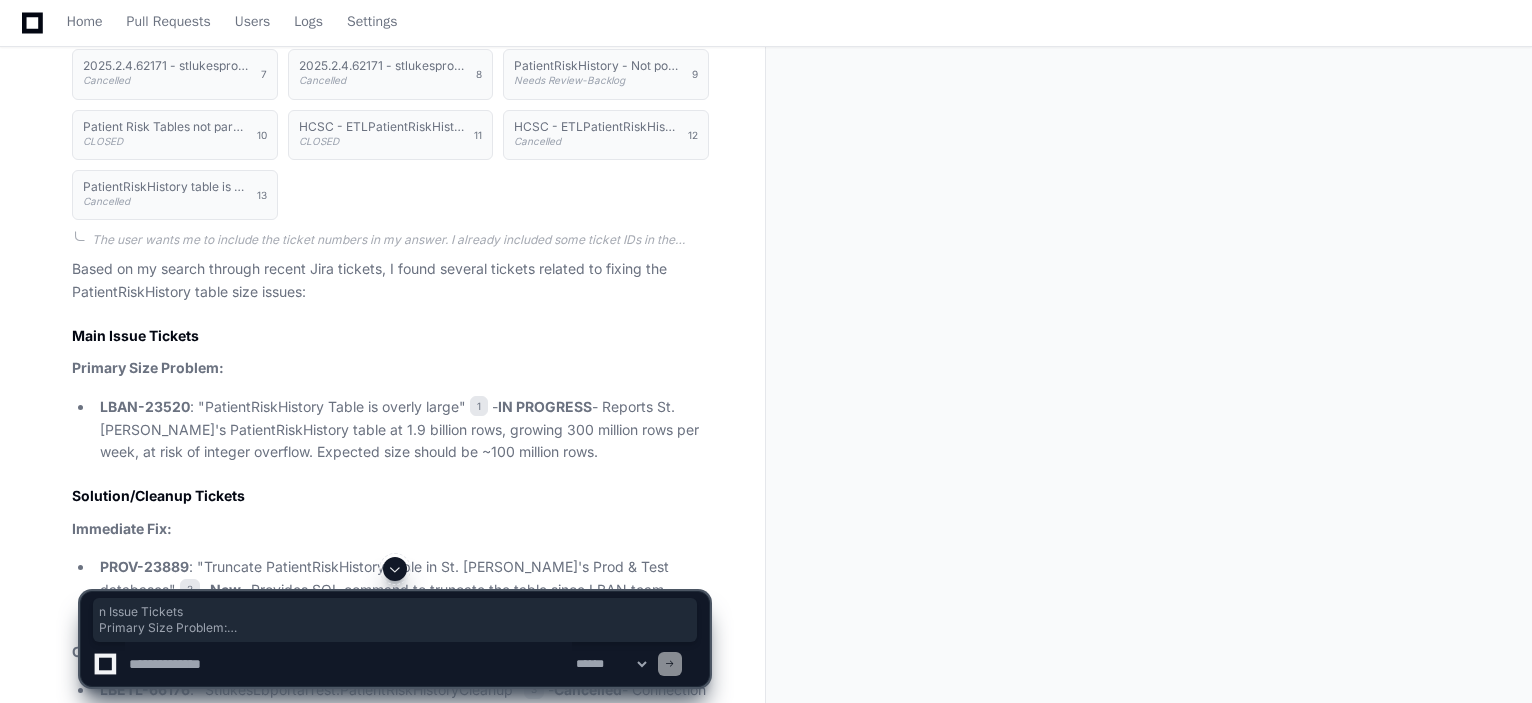 click on "Based on my search through recent Jira tickets, I found several tickets related to fixing the PatientRiskHistory table size issues:
Main Issue Tickets
Primary Size Problem:
LBAN-23520 : "PatientRiskHistory Table is overly large" 1  -  IN PROGRESS  - Reports St. Luke's PatientRiskHistory table at 1.9 billion rows, growing 300 million rows per week, at risk of integer overflow. Expected size should be ~100 million rows.
Solution/Cleanup Tickets
Immediate Fix:
PROV-23889 : "Truncate PatientRiskHistory table in St. Luke's Prod & Test databases" 2  -  New  - Provides SQL command to truncate the table since LBAN team indicates customer isn't using this data source.
Cleanup Procedure Issues:
LBETL-66176 : "StlukesLbportalTest.PatientRiskHistoryCleanup" 3  -  Cancelled  - Connection recovery errors during cleanup procedure
LBETL-65969 : "StlukesLbportalTest.PatientRiskHistoryCleanup" 4  -  Cancelled  - Arithmetic overflow error during cleanup
LBETL-65903 5  -  Needs Review-Backlog" 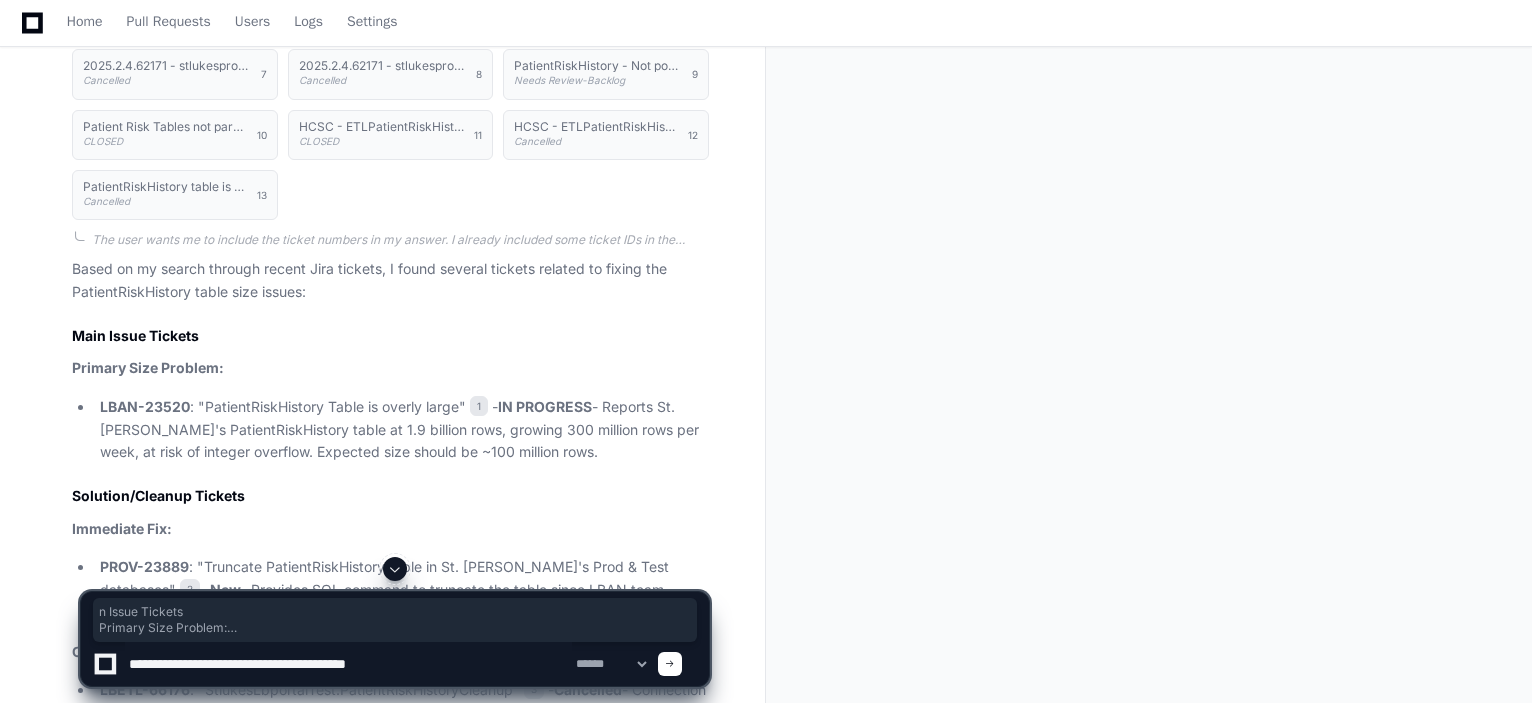 type on "**********" 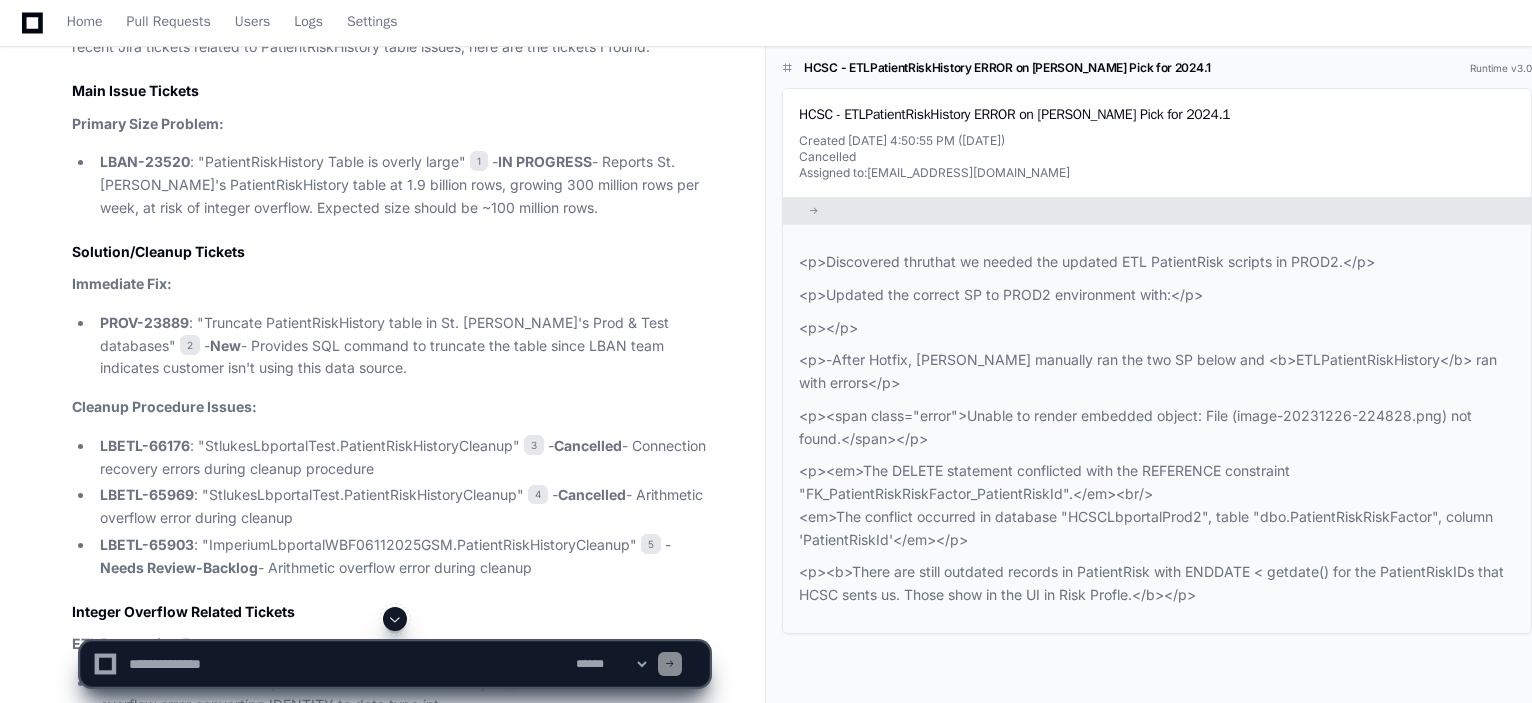 scroll, scrollTop: 5066, scrollLeft: 0, axis: vertical 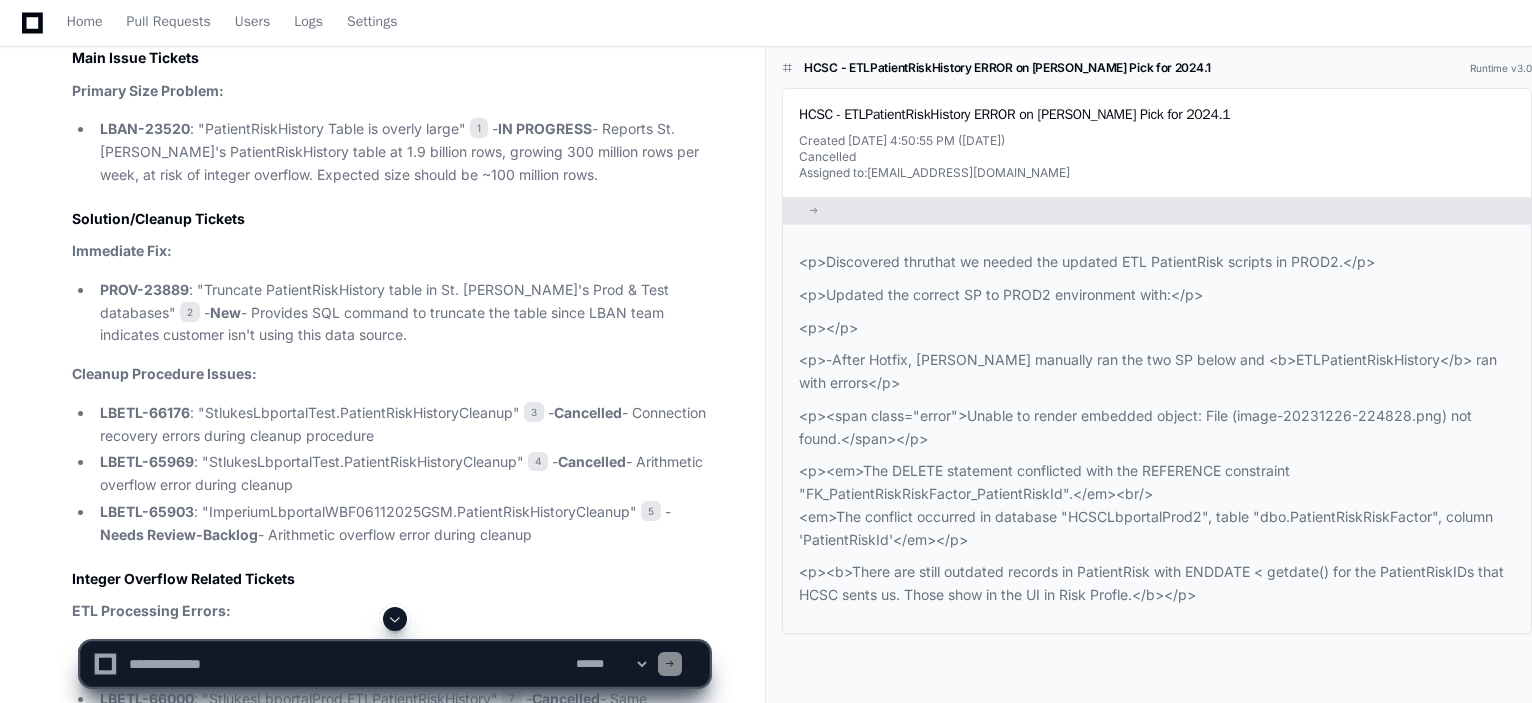 click 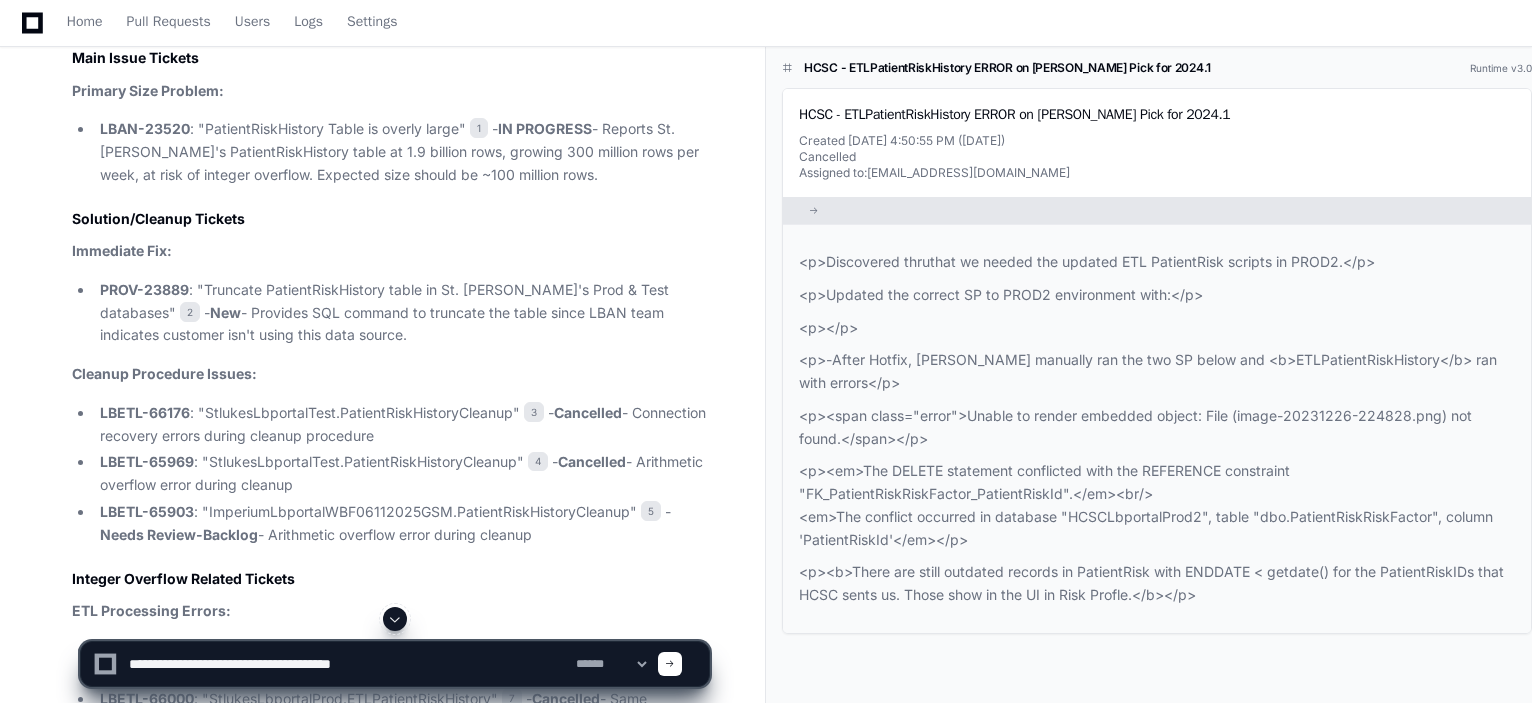 paste on "*******" 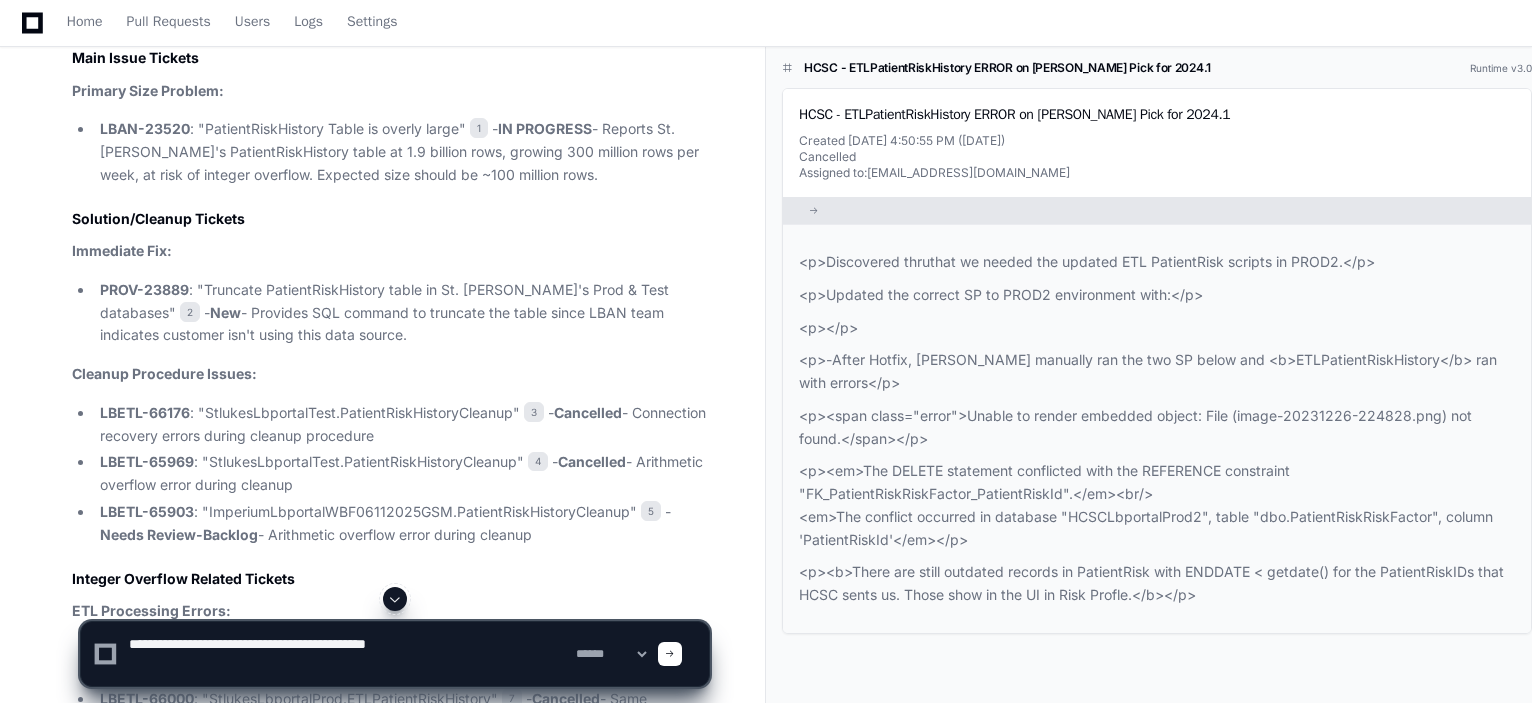 type 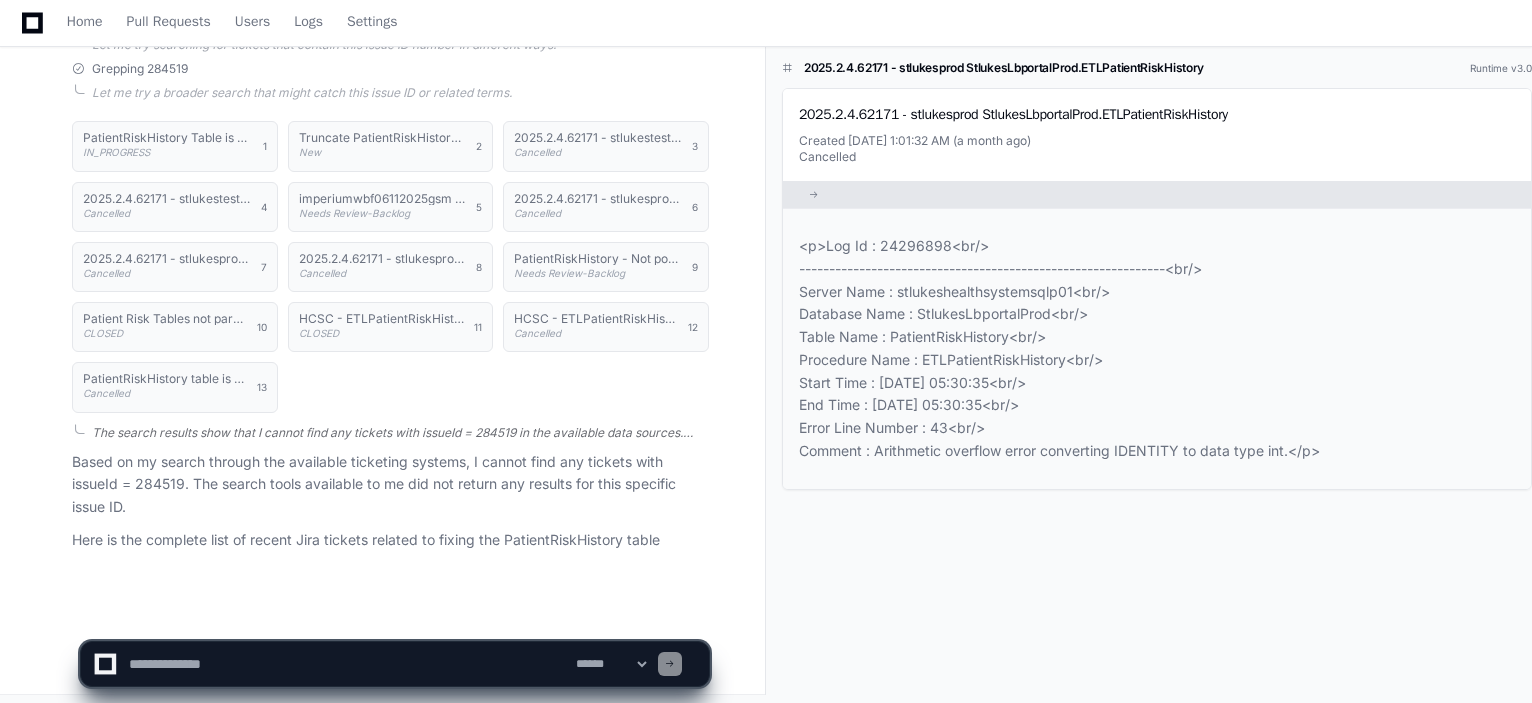 scroll, scrollTop: 6780, scrollLeft: 0, axis: vertical 